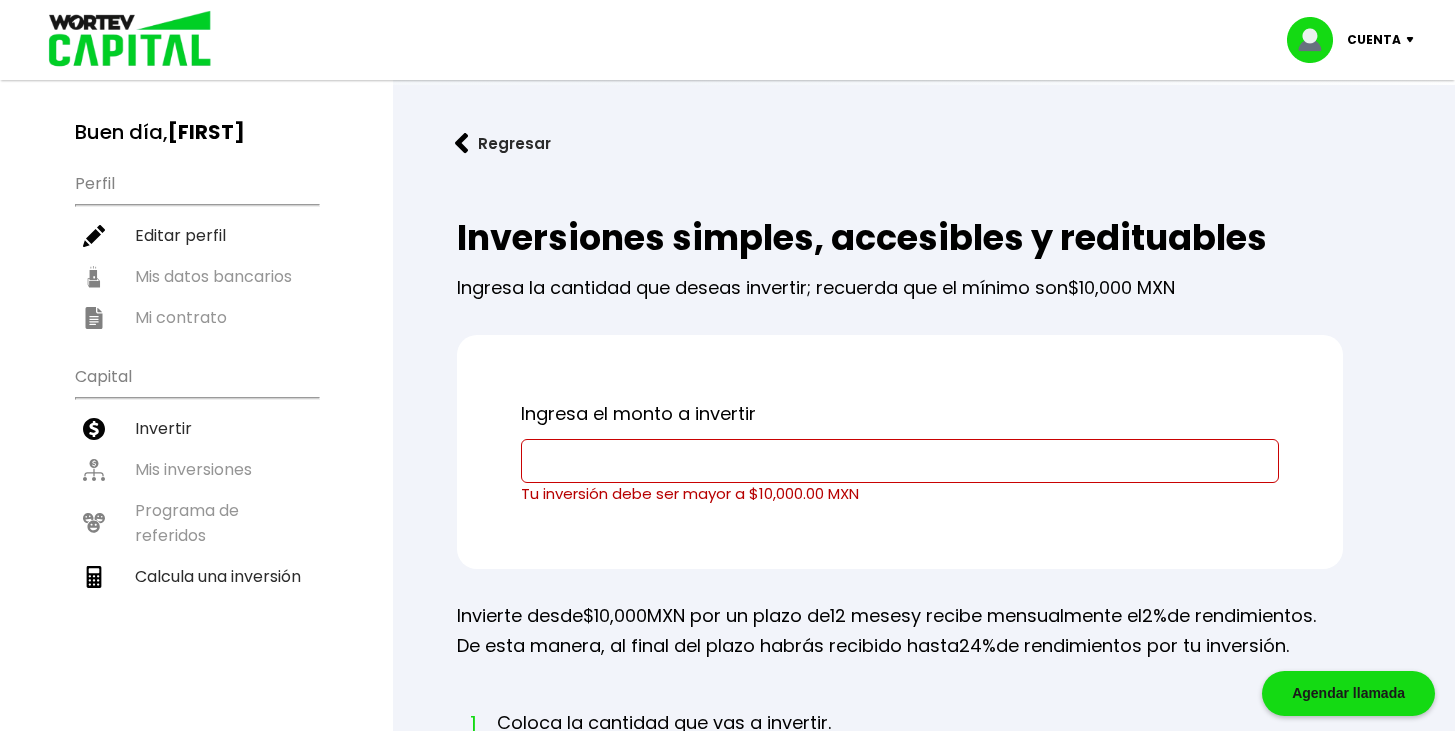 scroll, scrollTop: 0, scrollLeft: 0, axis: both 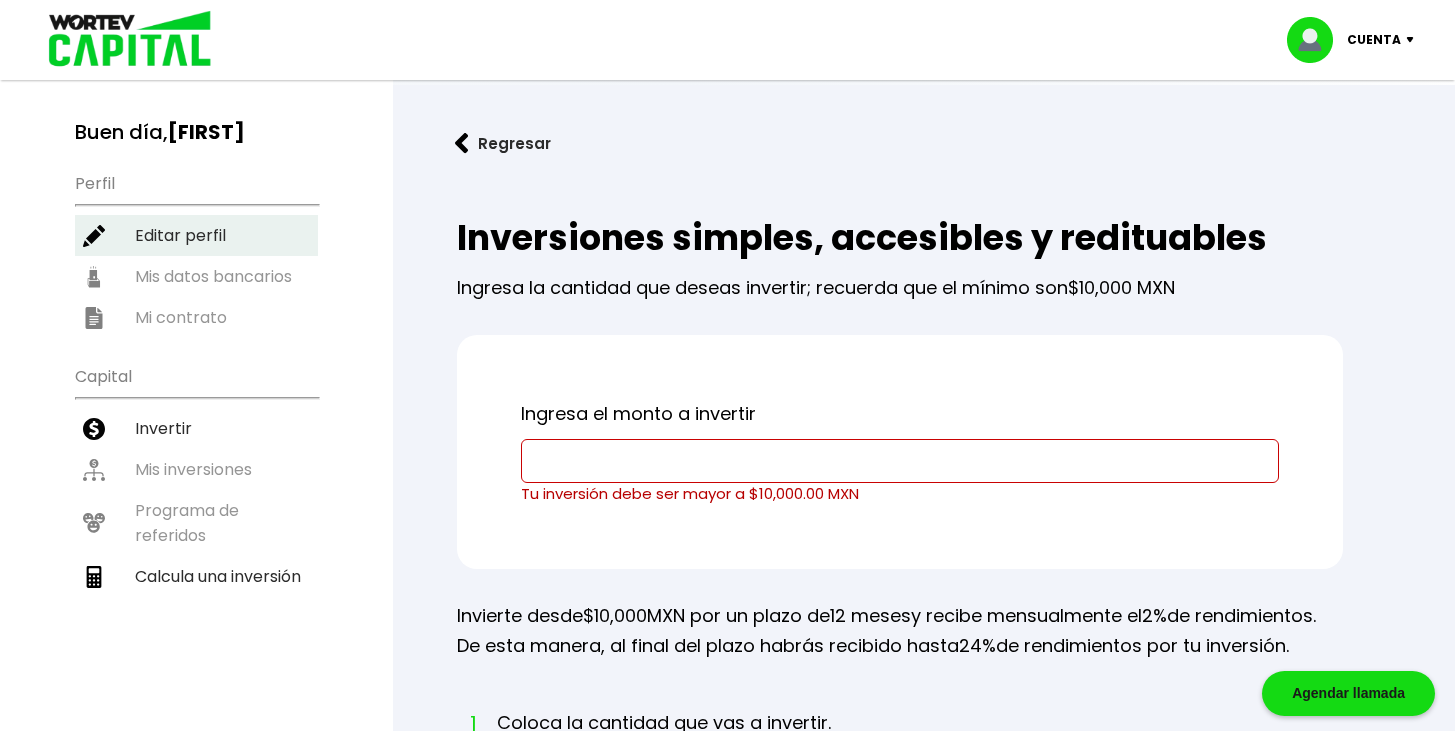 click on "Editar perfil" at bounding box center [196, 235] 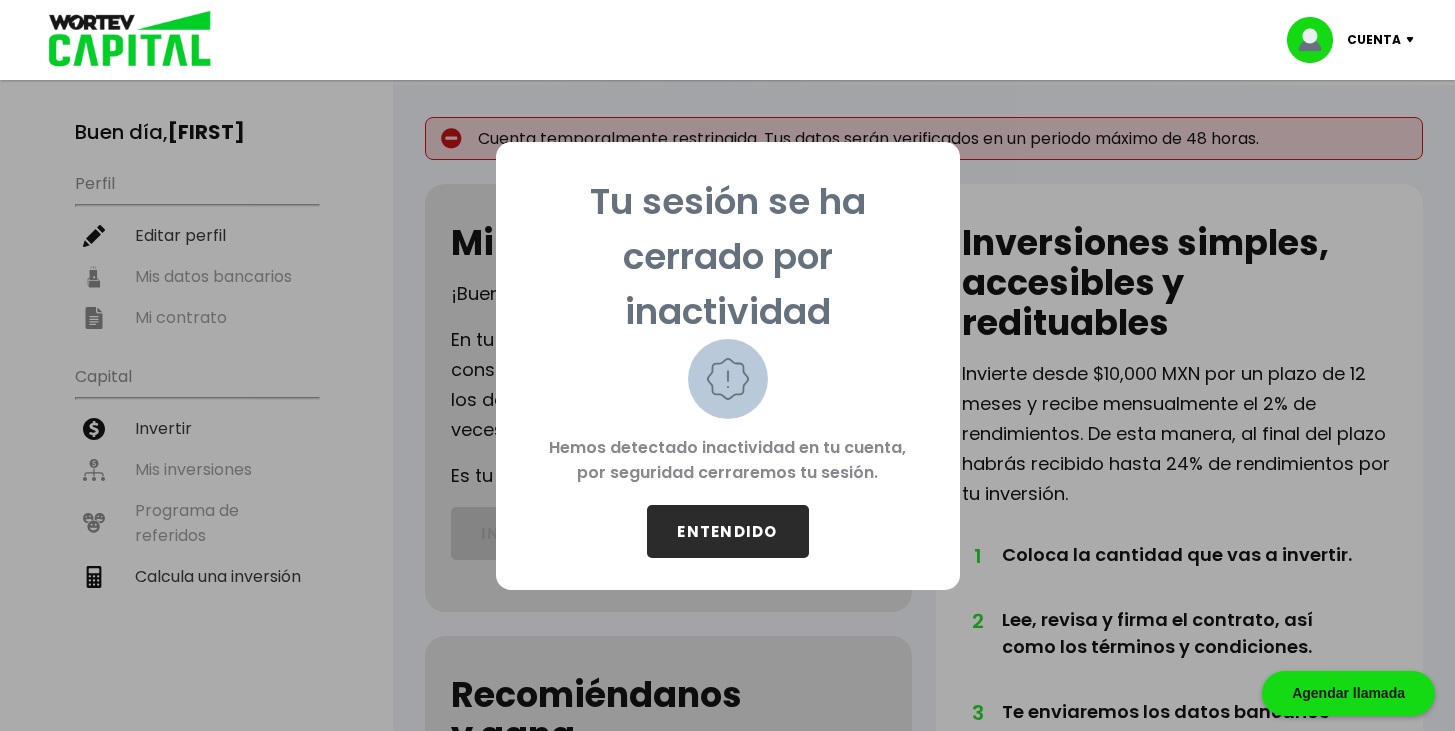 click on "ENTENDIDO" at bounding box center (728, 531) 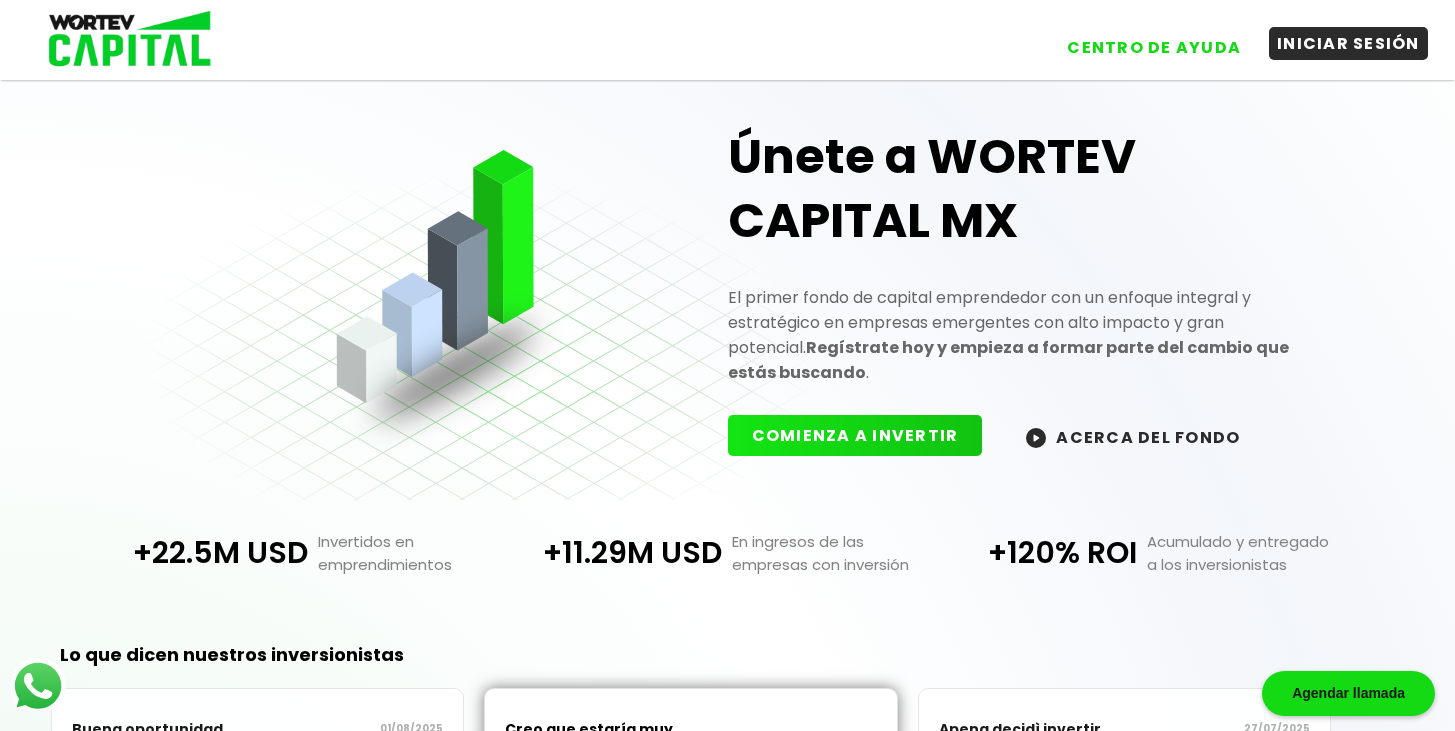 click on "INICIAR SESIÓN" at bounding box center (1348, 43) 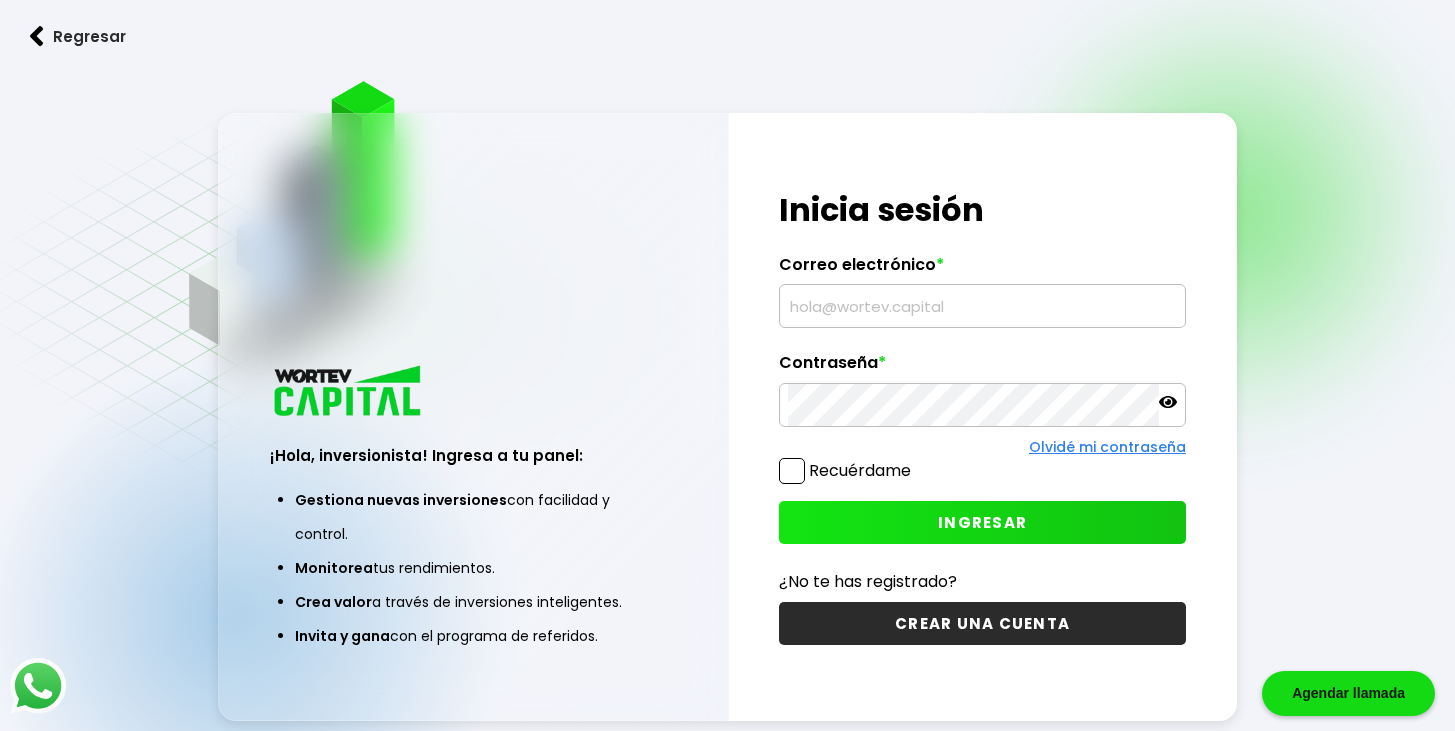 click at bounding box center [982, 306] 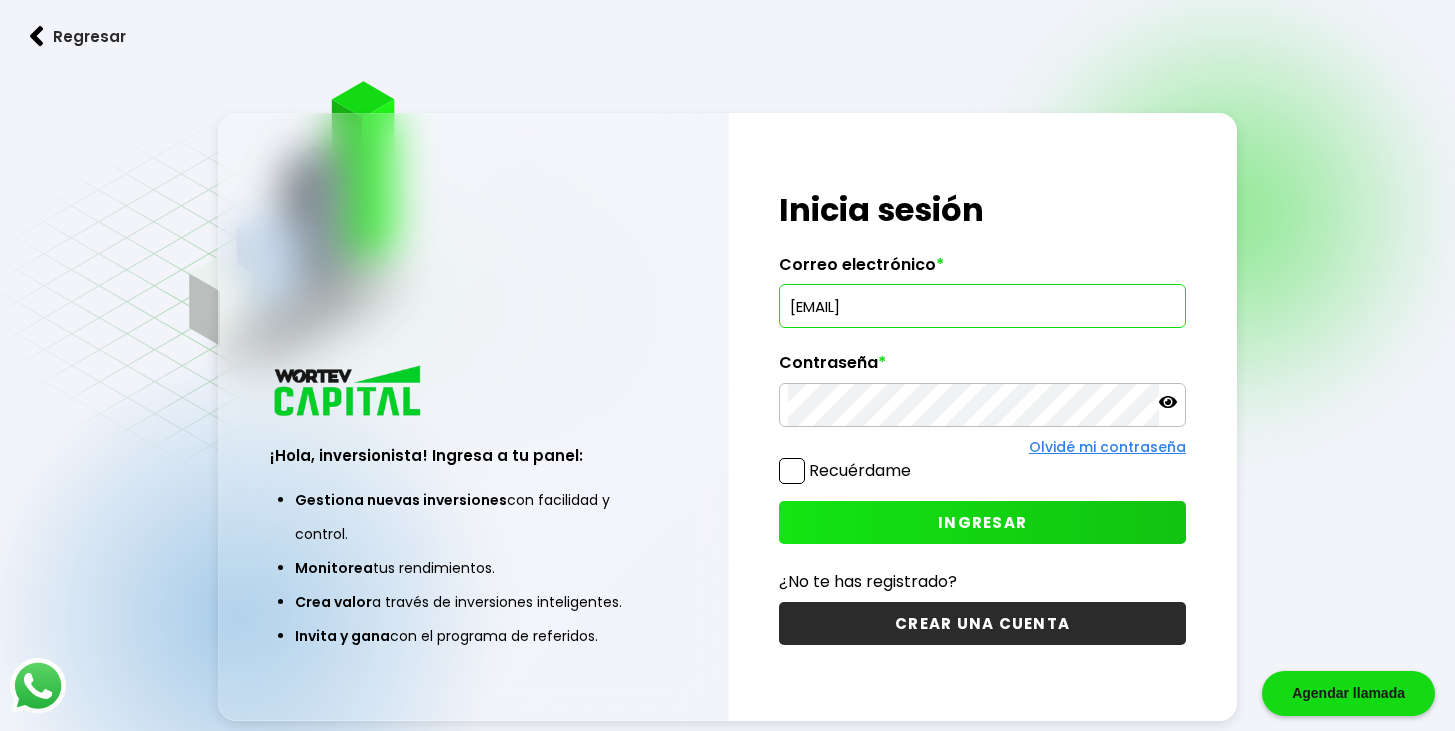 type on "[EMAIL]" 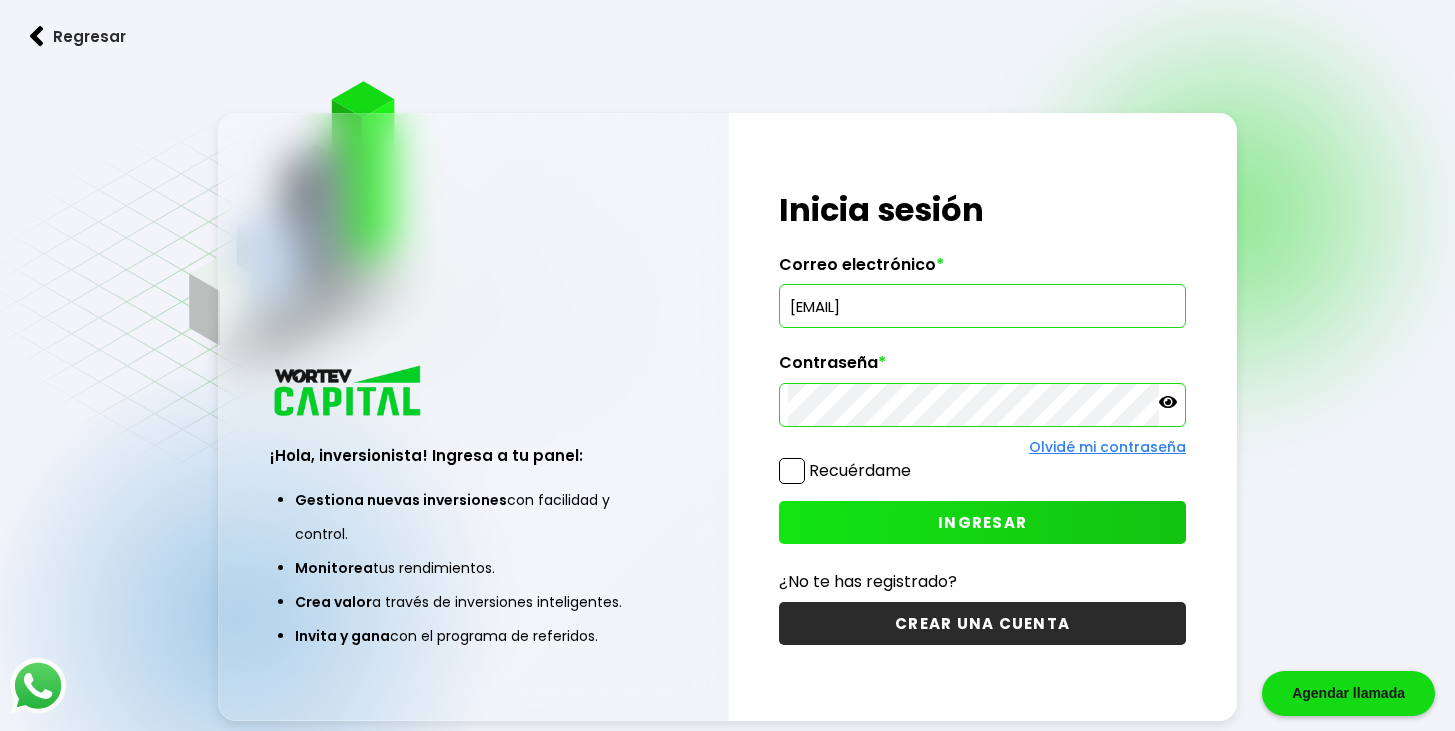 click on "¡Hola, inversionista! Ingresa tus credenciales para iniciar sesión Inicia sesión Correo electrónico * [EMAIL] Contraseña * Olvidé mi contraseña Recuérdame INGRESAR ¿No te has registrado? CREAR UNA CUENTA" at bounding box center (983, 417) 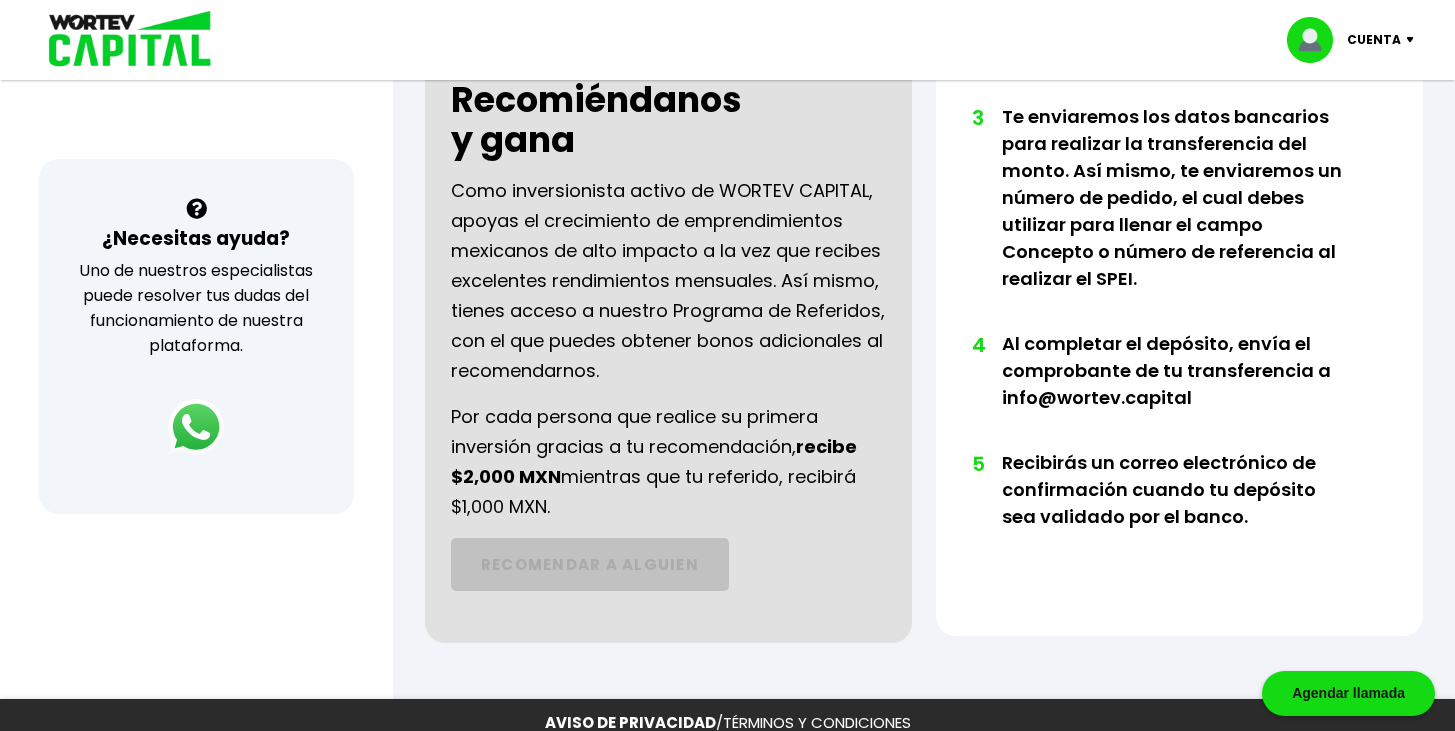 scroll, scrollTop: 0, scrollLeft: 0, axis: both 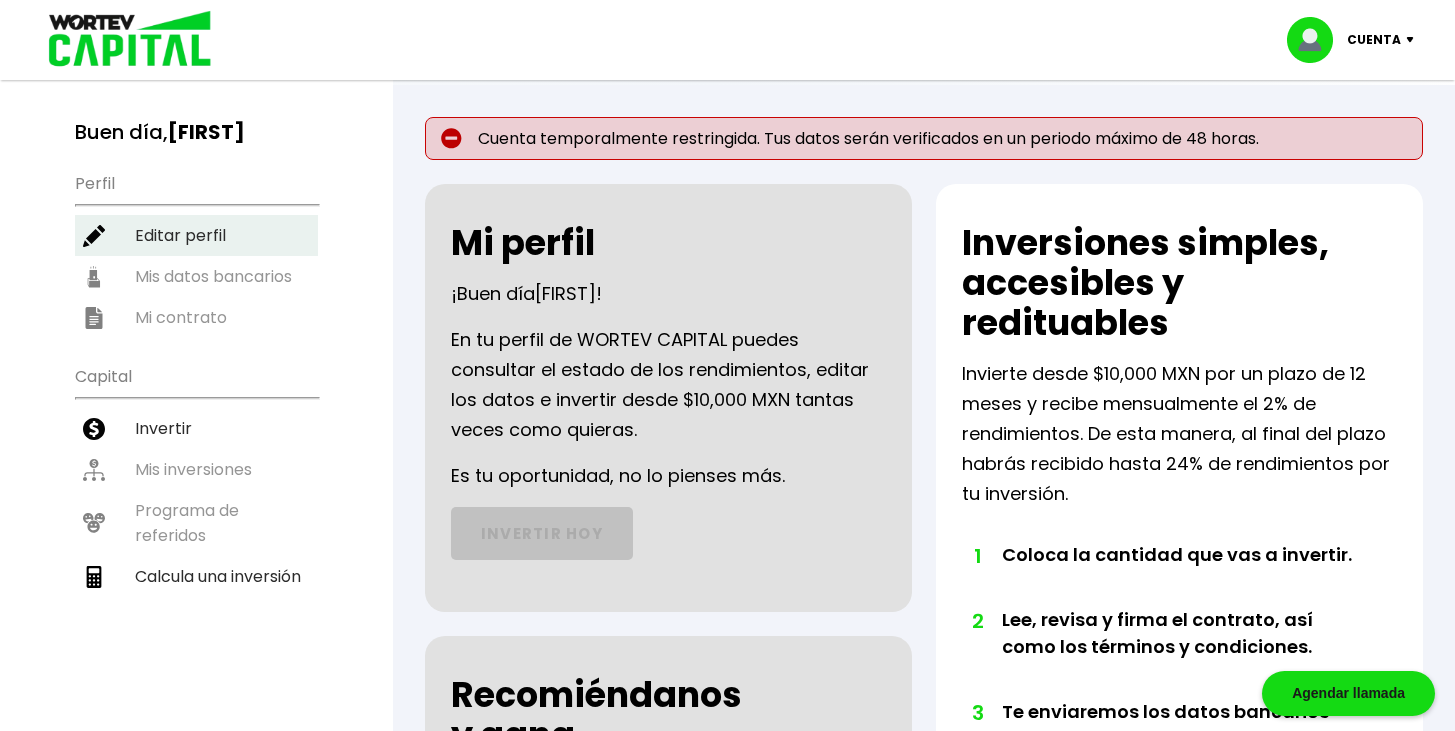 click on "Editar perfil" at bounding box center [196, 235] 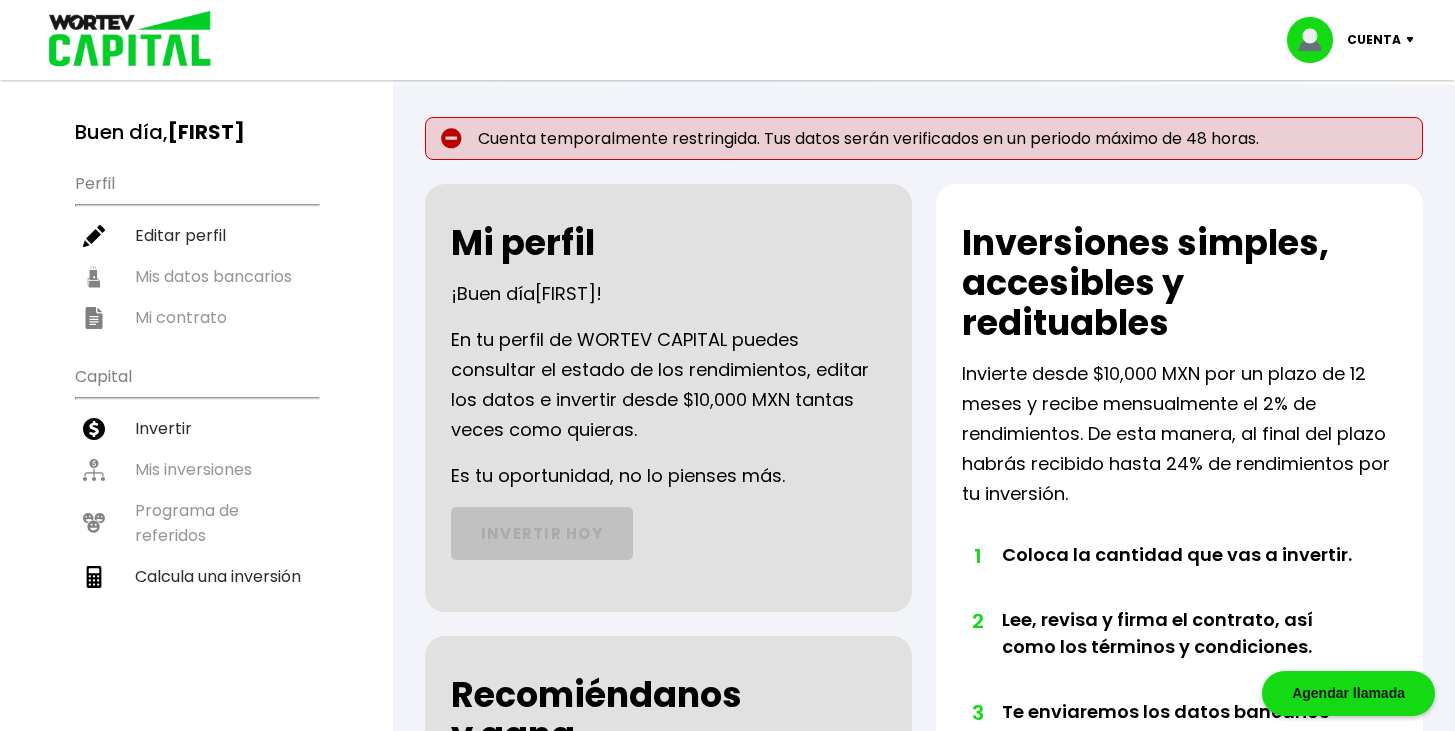 select on "Hombre" 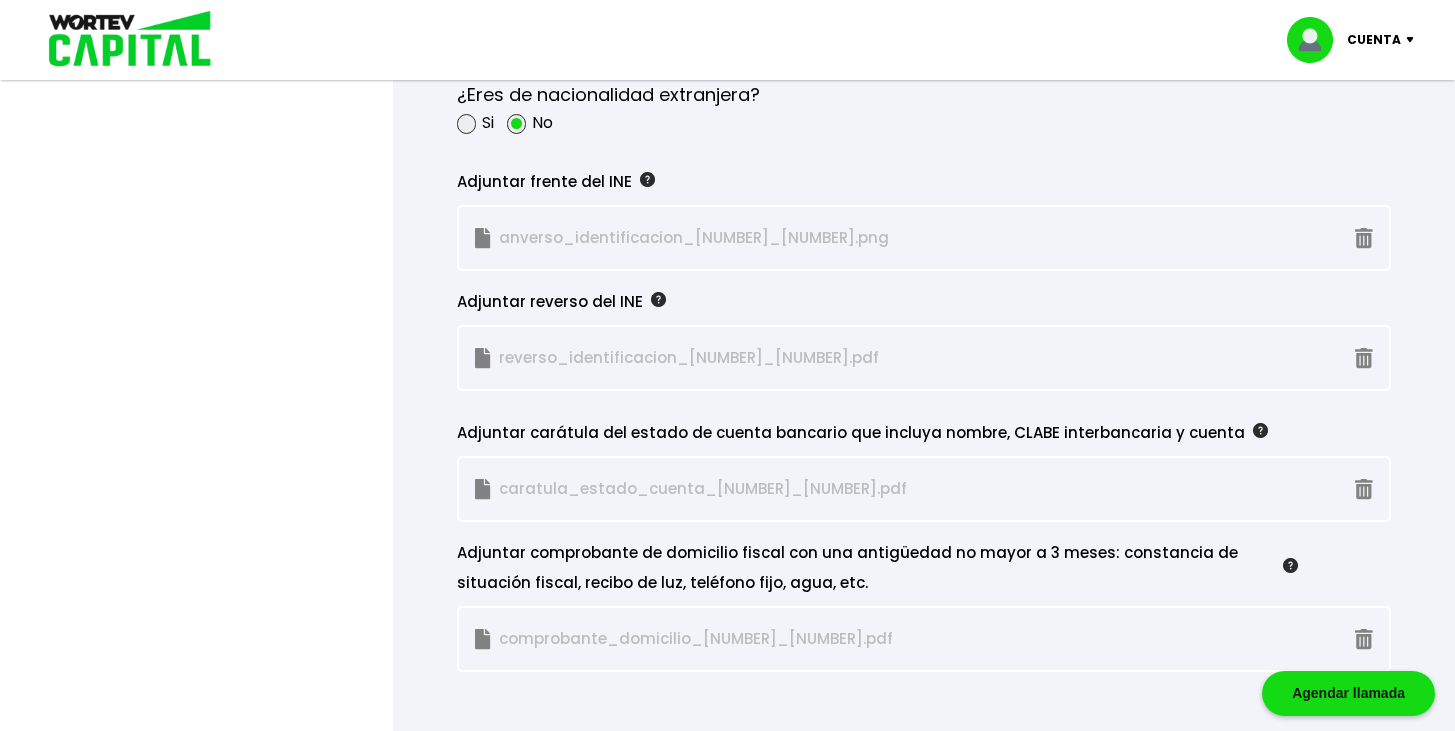scroll, scrollTop: 1725, scrollLeft: 0, axis: vertical 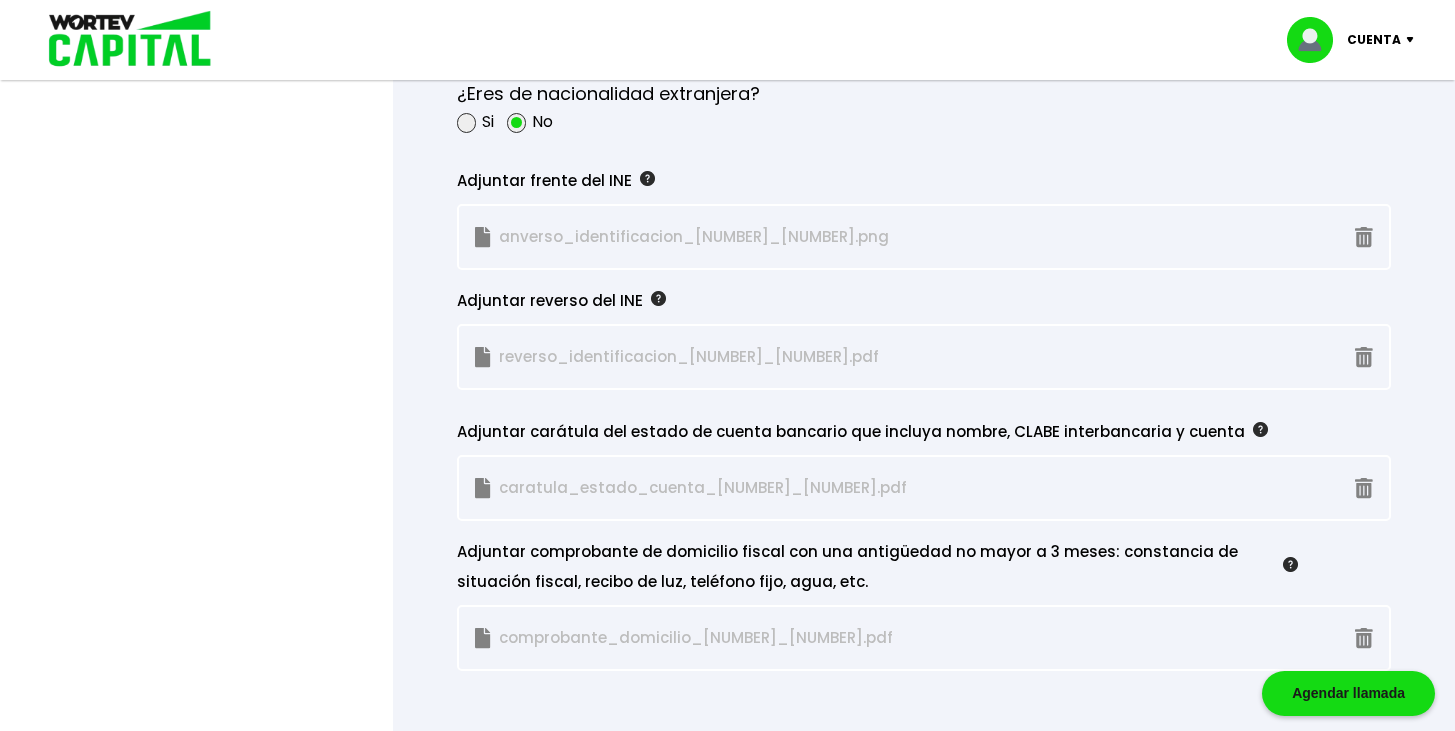 click at bounding box center (1195, 237) 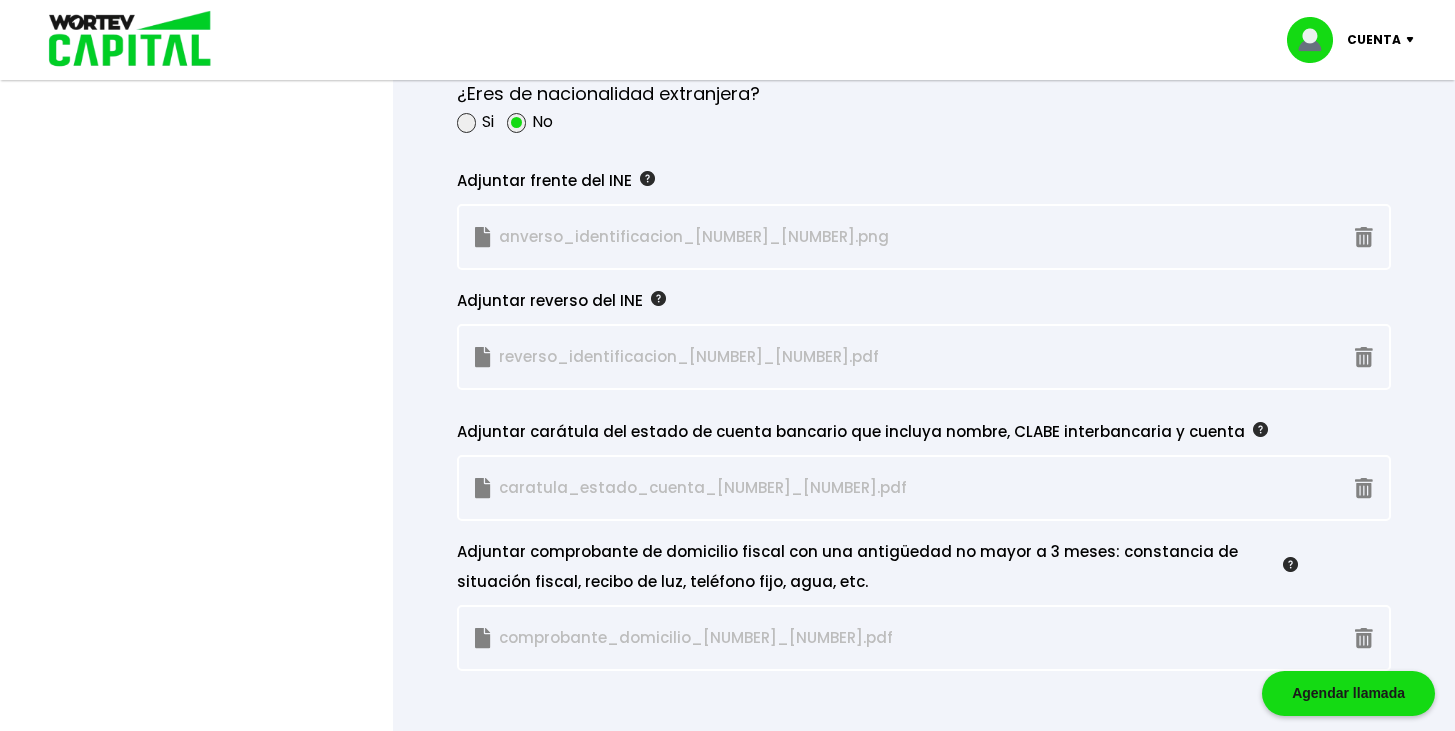 click at bounding box center [1364, 237] 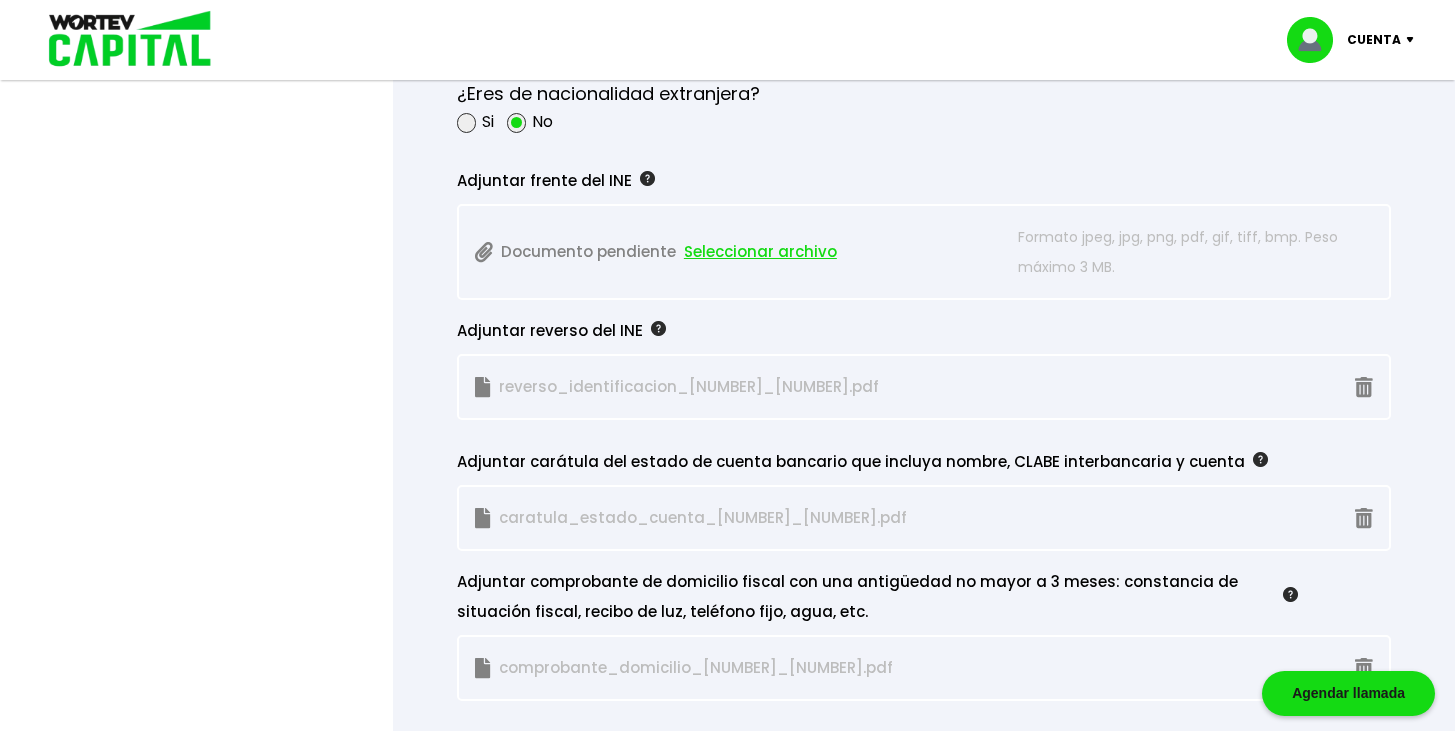 click at bounding box center [1364, 387] 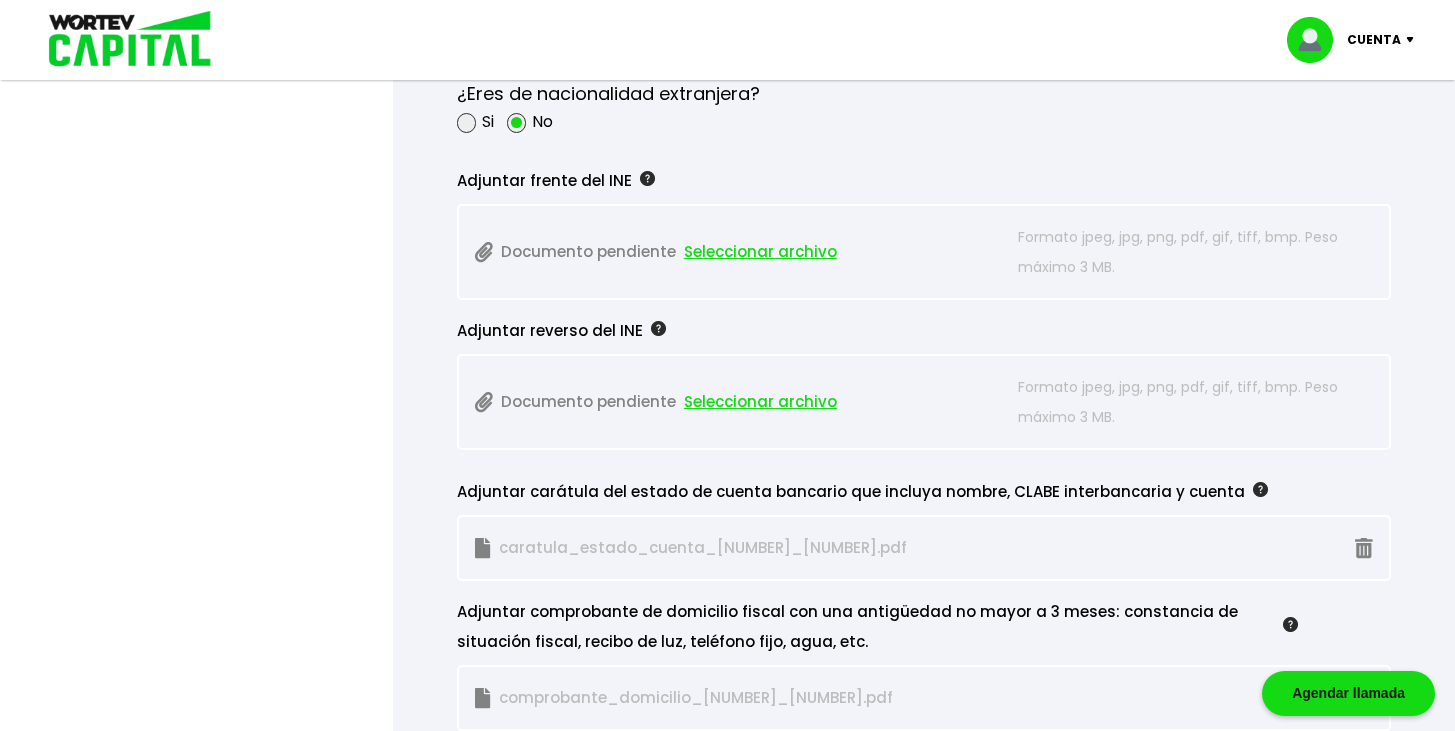 click on "Seleccionar archivo" at bounding box center [760, 252] 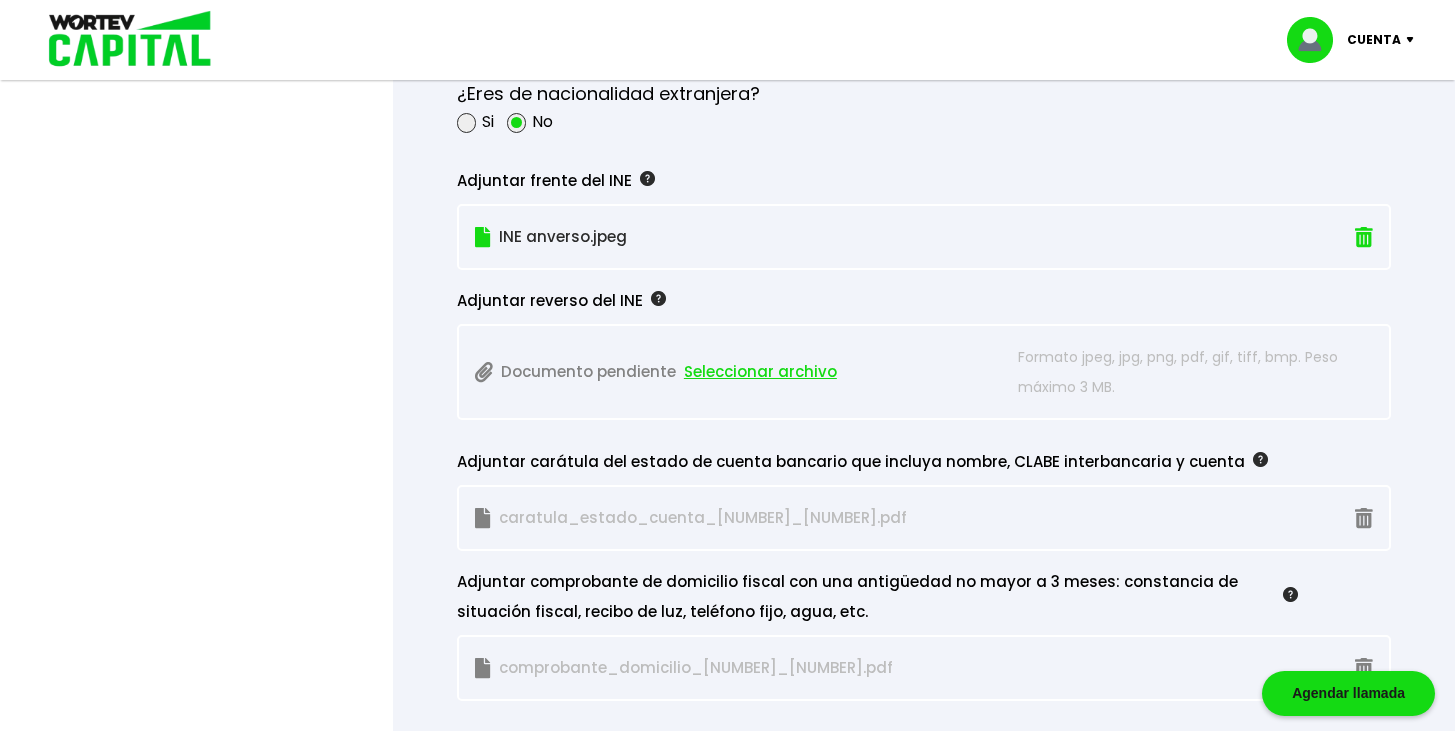 click on "Seleccionar archivo" at bounding box center (760, 372) 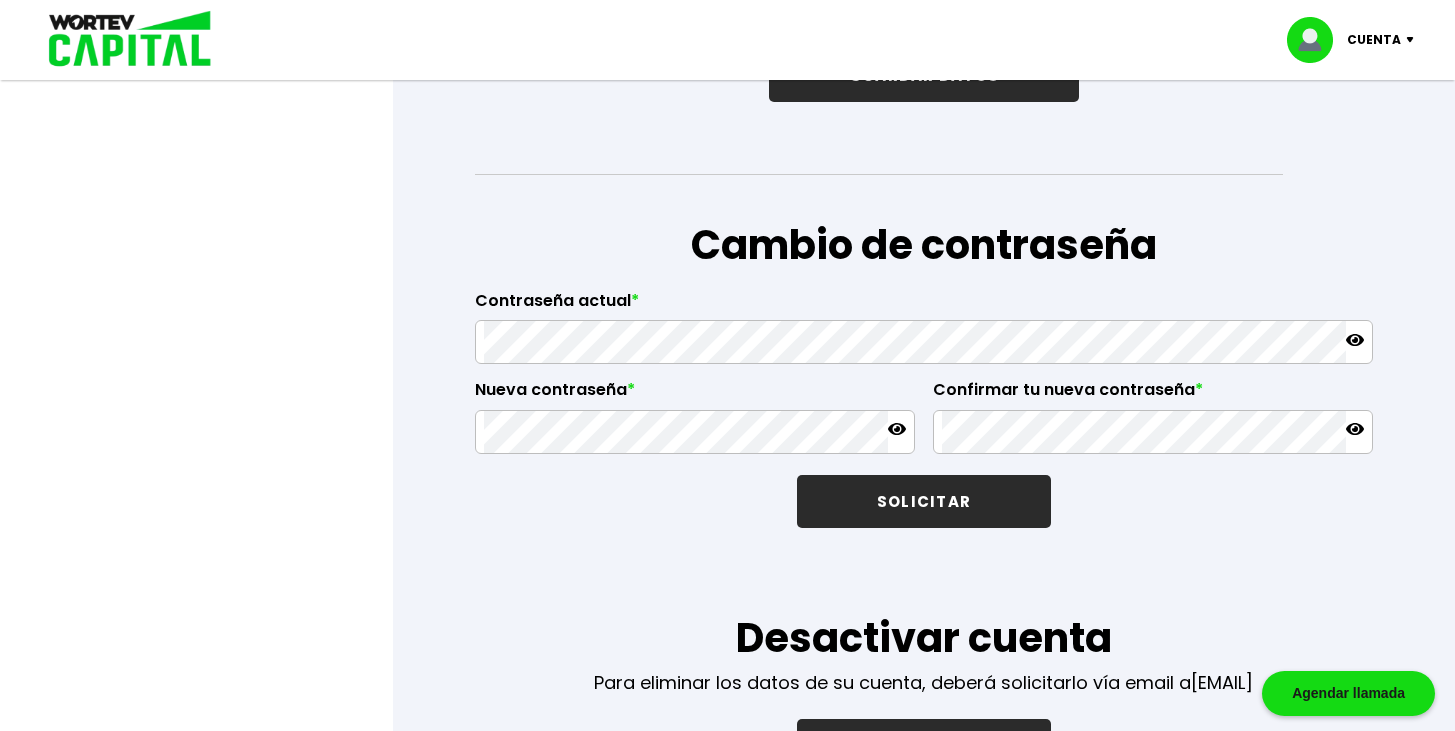 scroll, scrollTop: 3147, scrollLeft: 0, axis: vertical 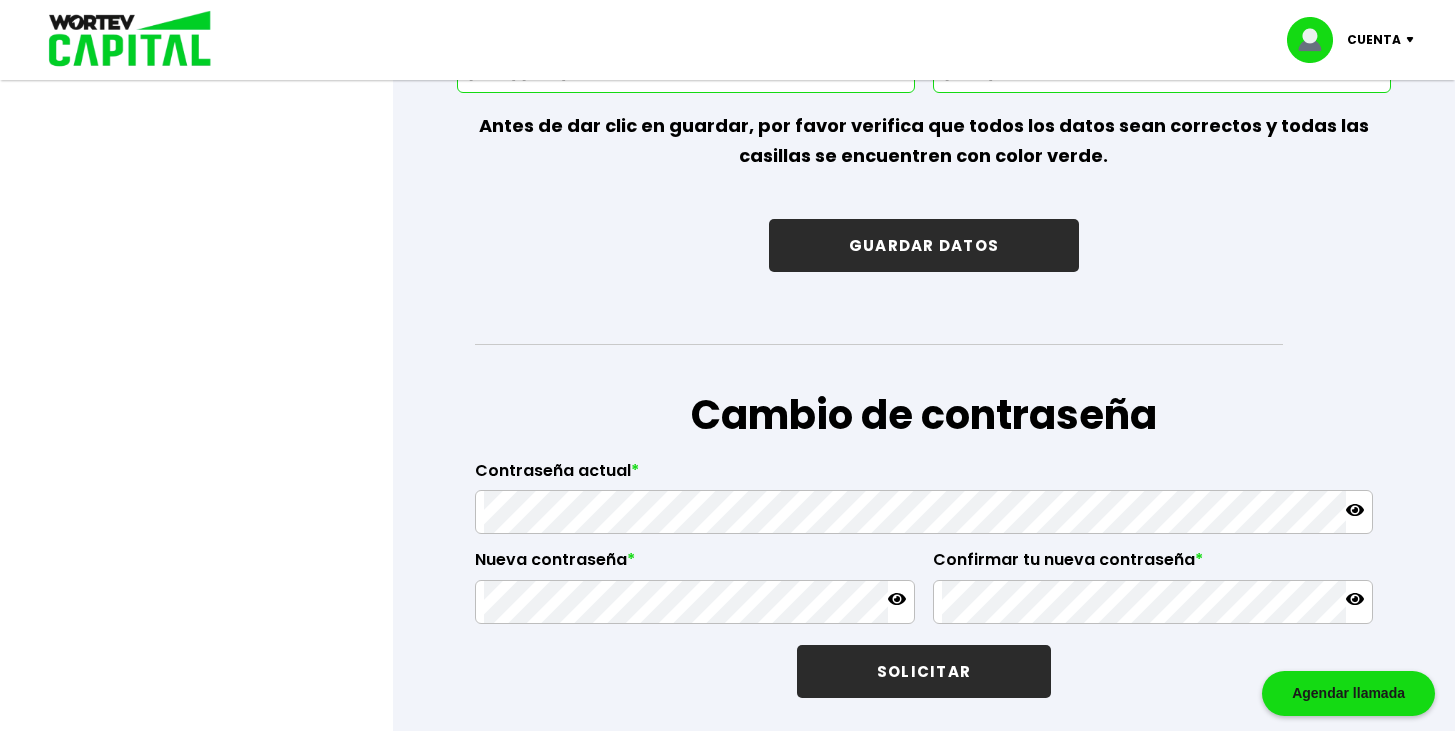click on "GUARDAR DATOS" at bounding box center [924, 245] 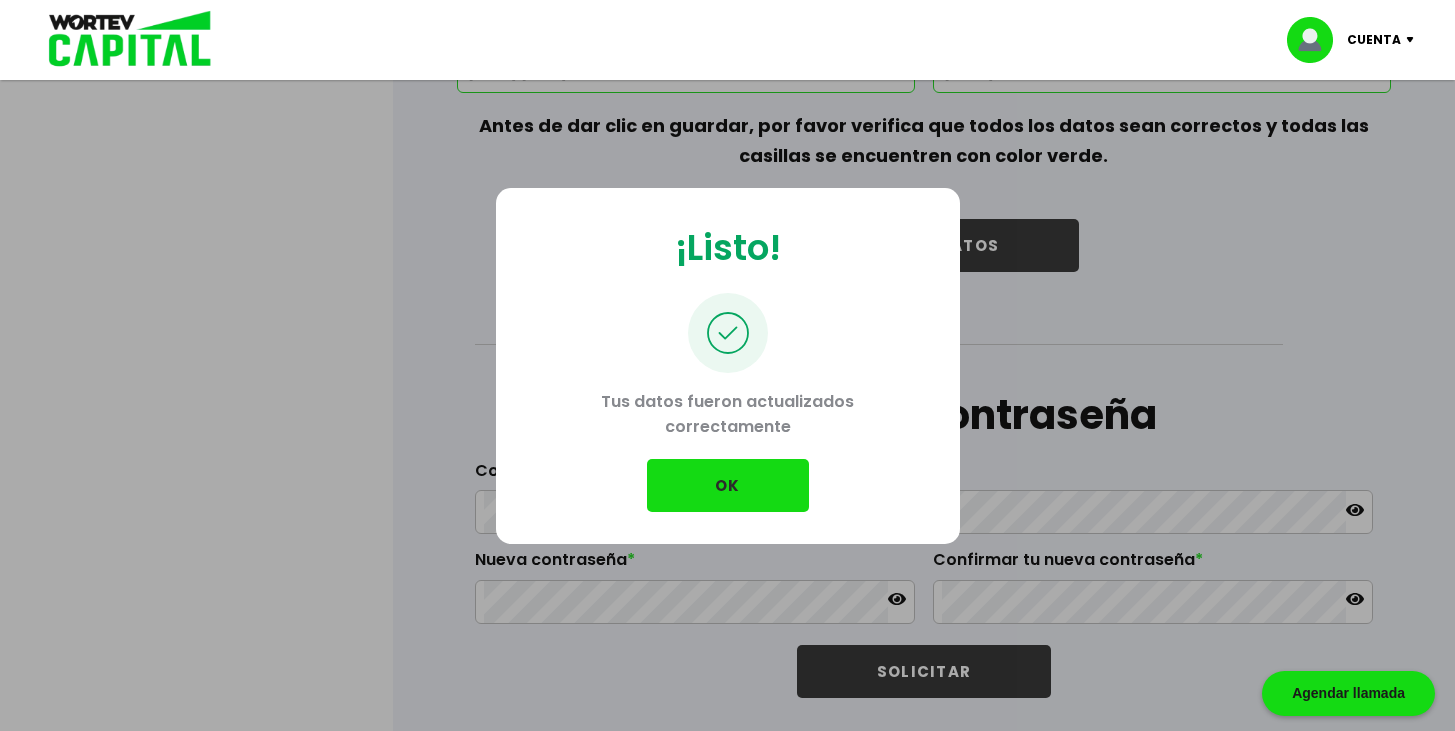 click on "OK" at bounding box center (728, 485) 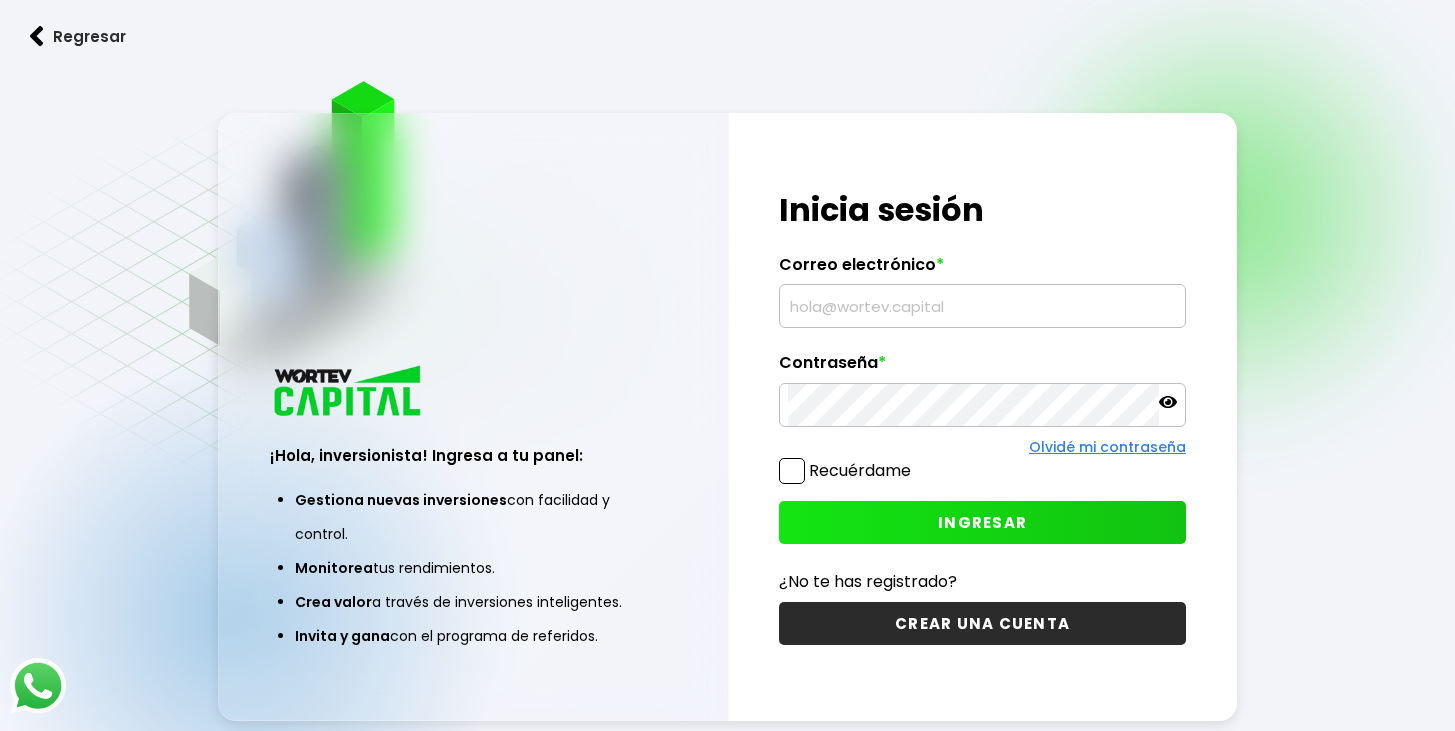 scroll, scrollTop: 0, scrollLeft: 0, axis: both 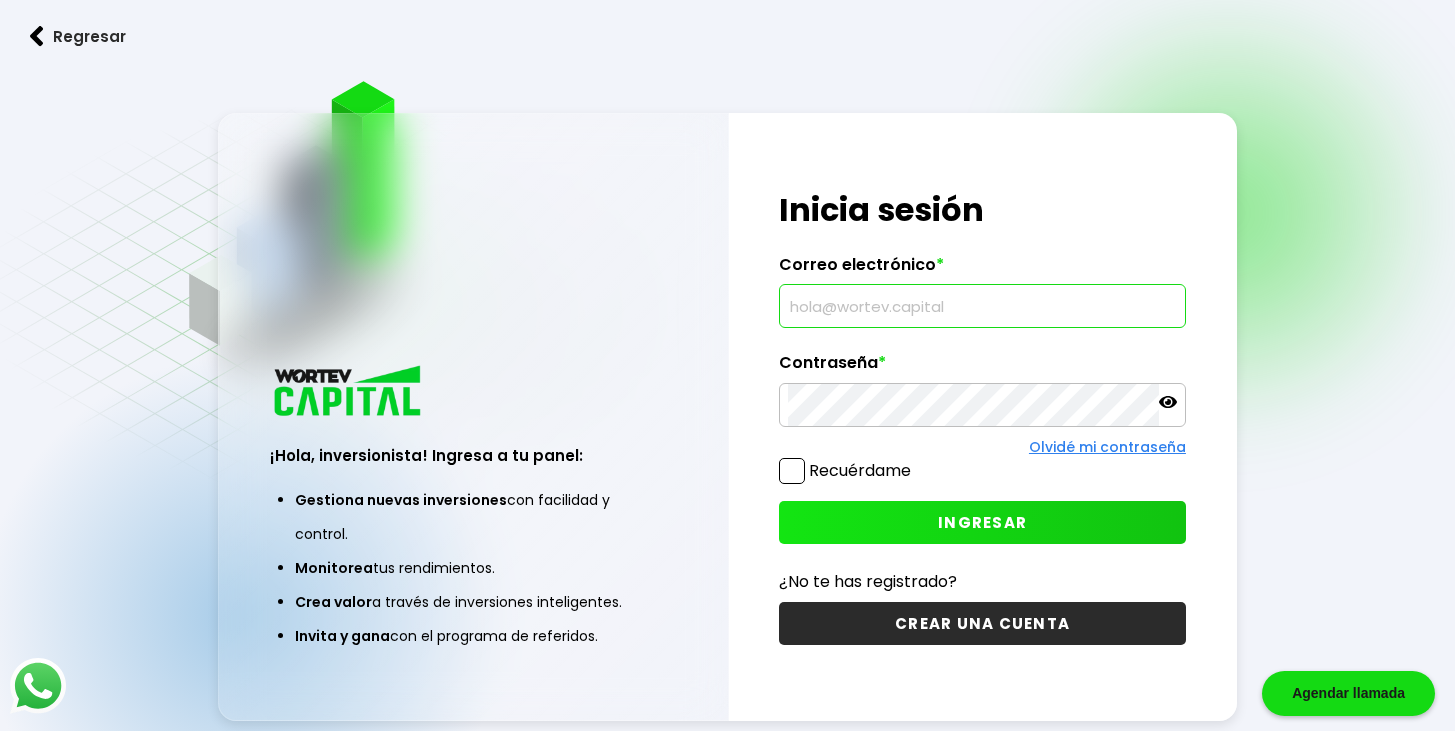 click at bounding box center [982, 306] 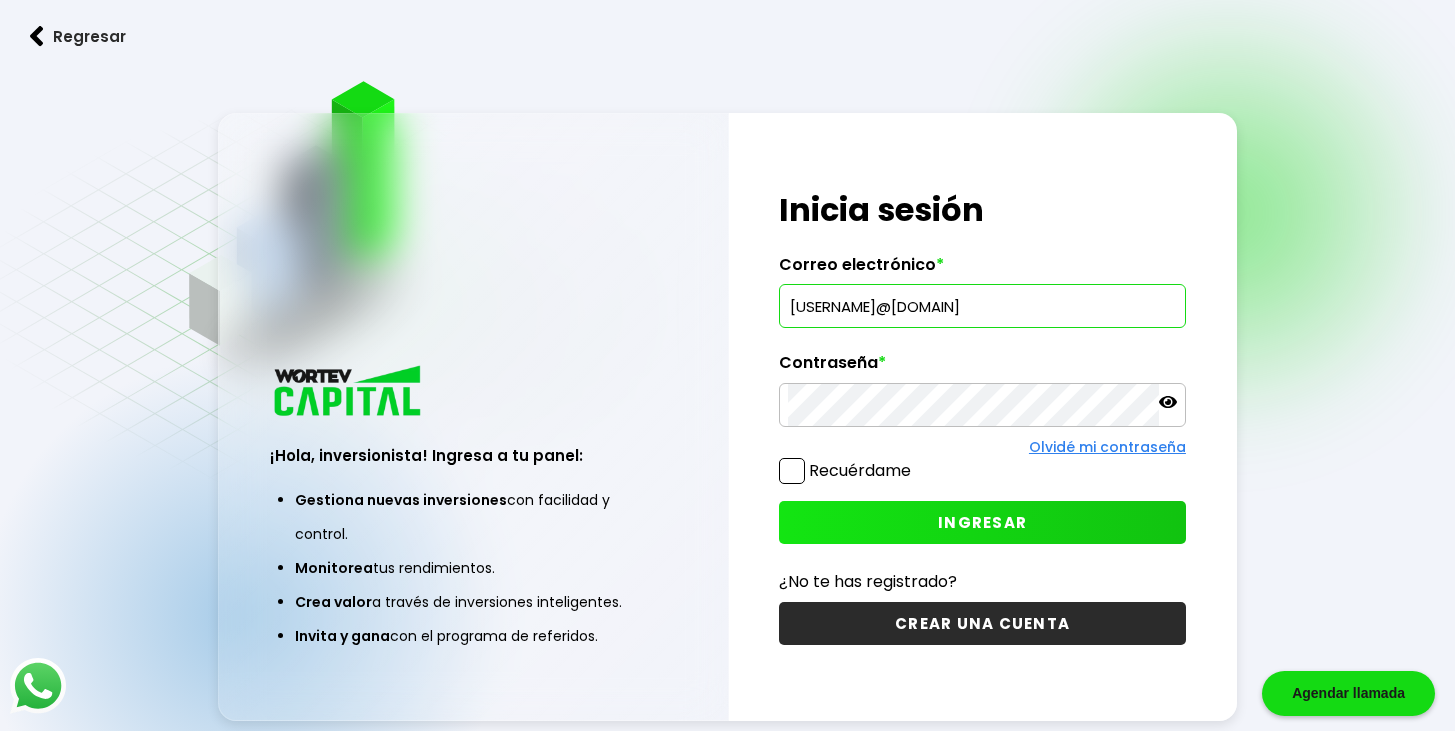 type on "[USERNAME]@[DOMAIN]" 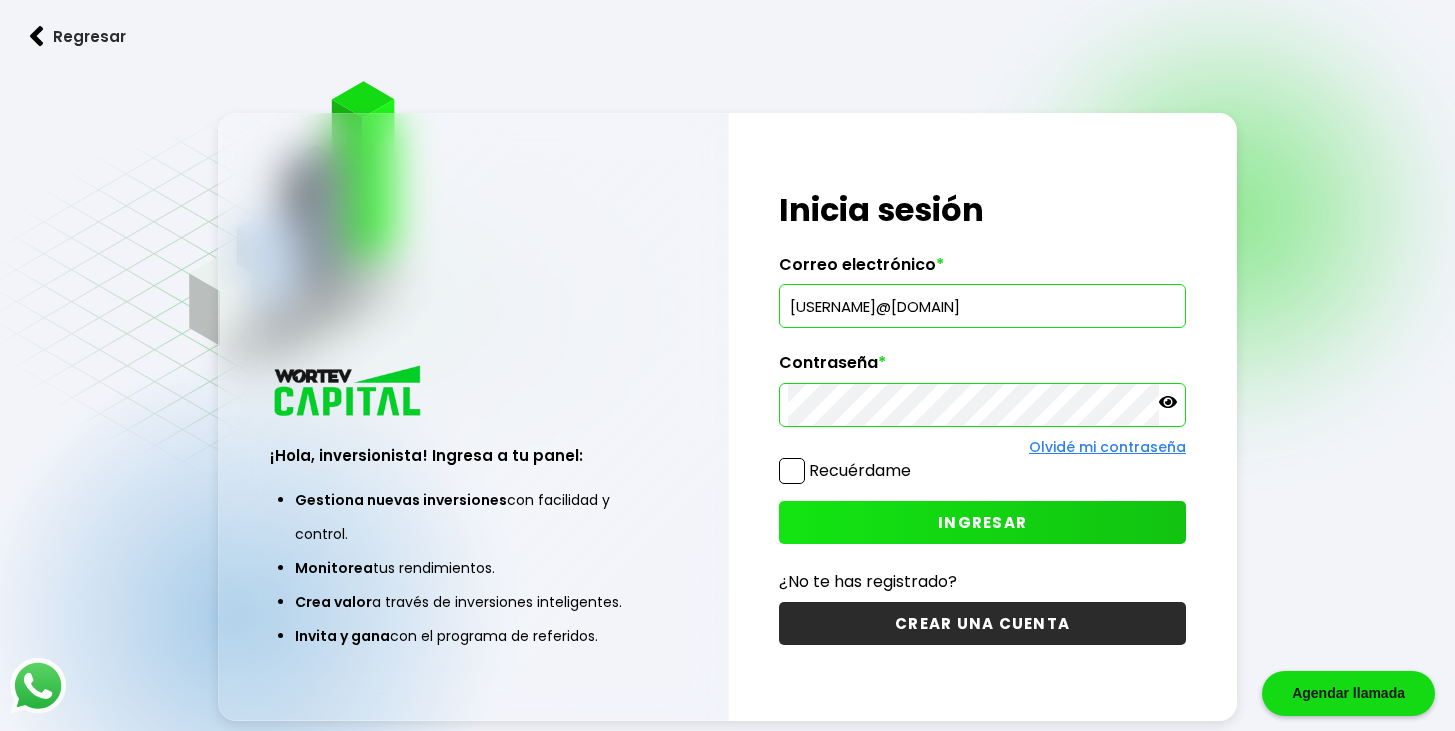 click on "INGRESAR" at bounding box center (982, 522) 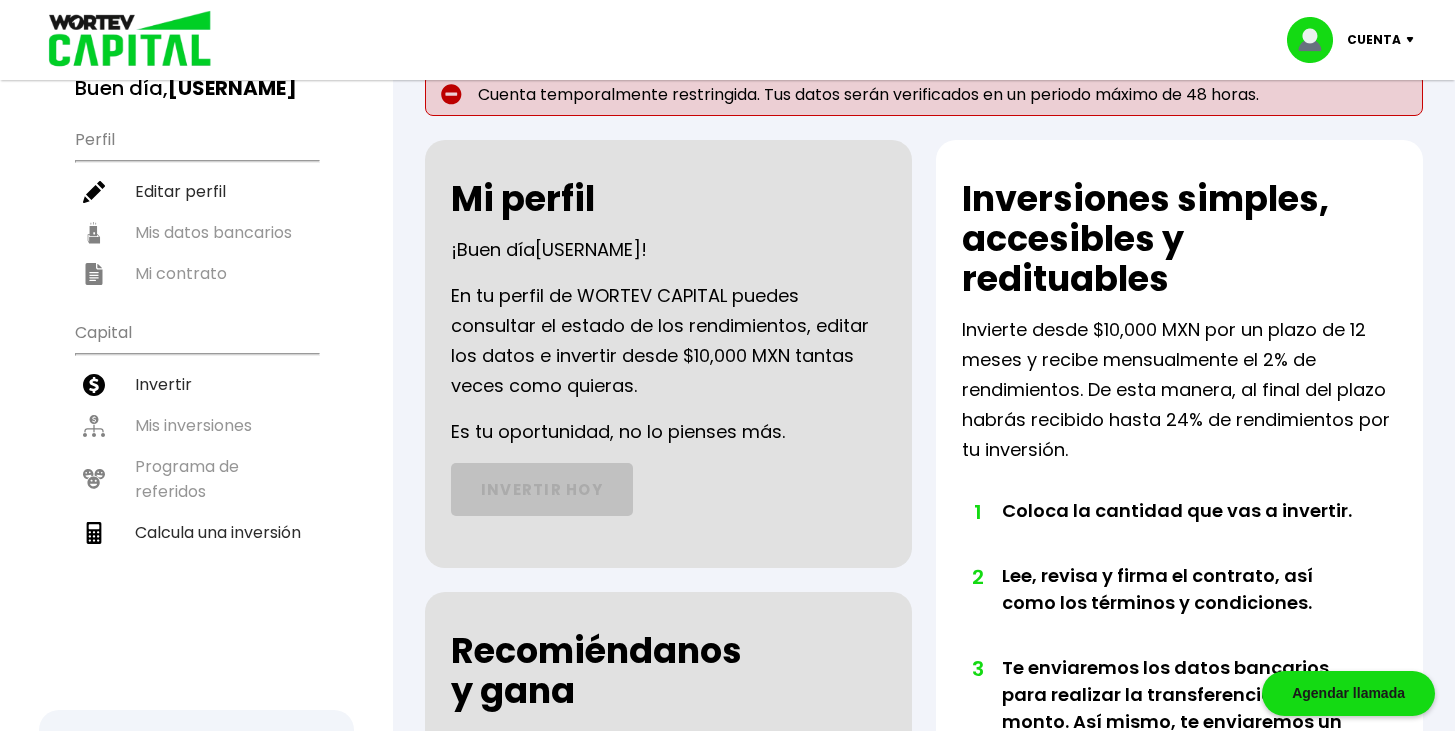 scroll, scrollTop: 43, scrollLeft: 0, axis: vertical 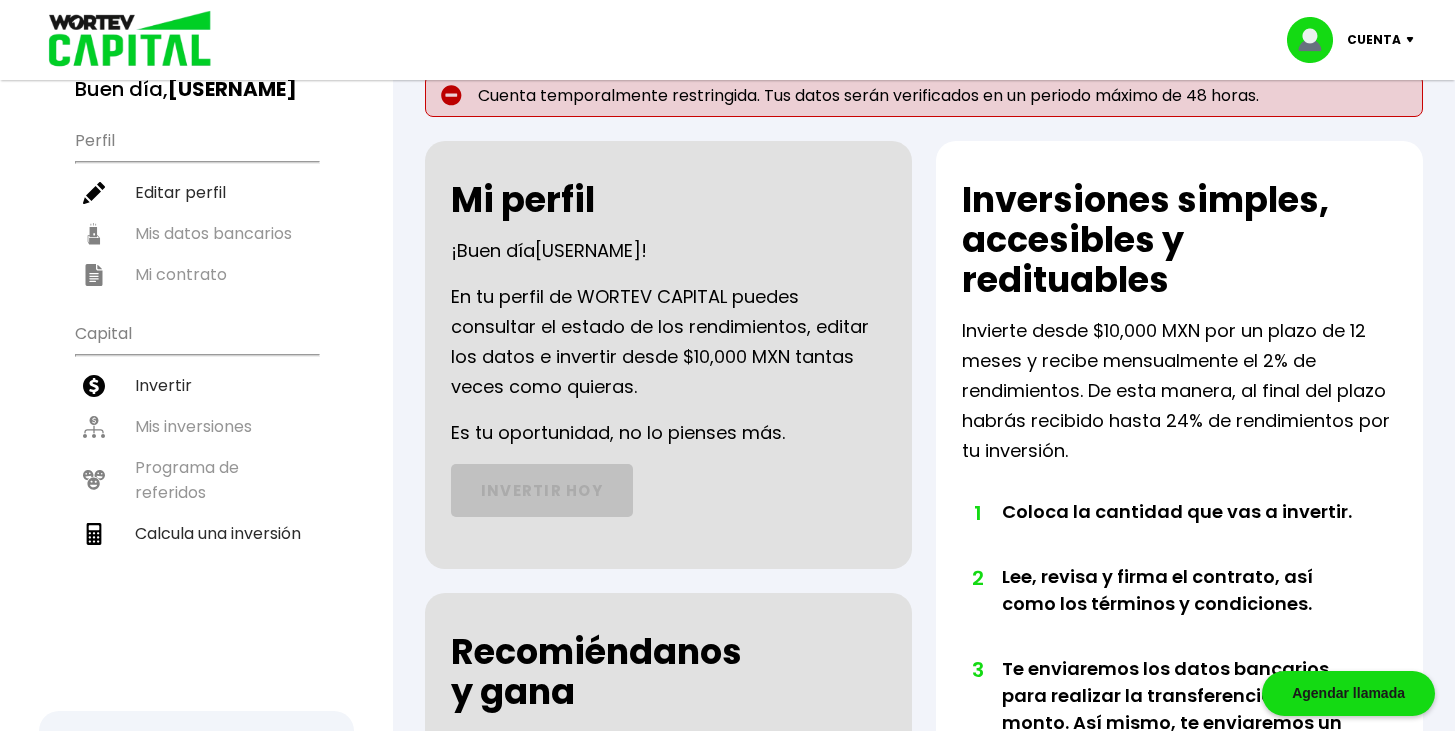 click on "Capital  Invertir Mis inversiones Programa de referidos   Calcula una inversión" at bounding box center (196, 457) 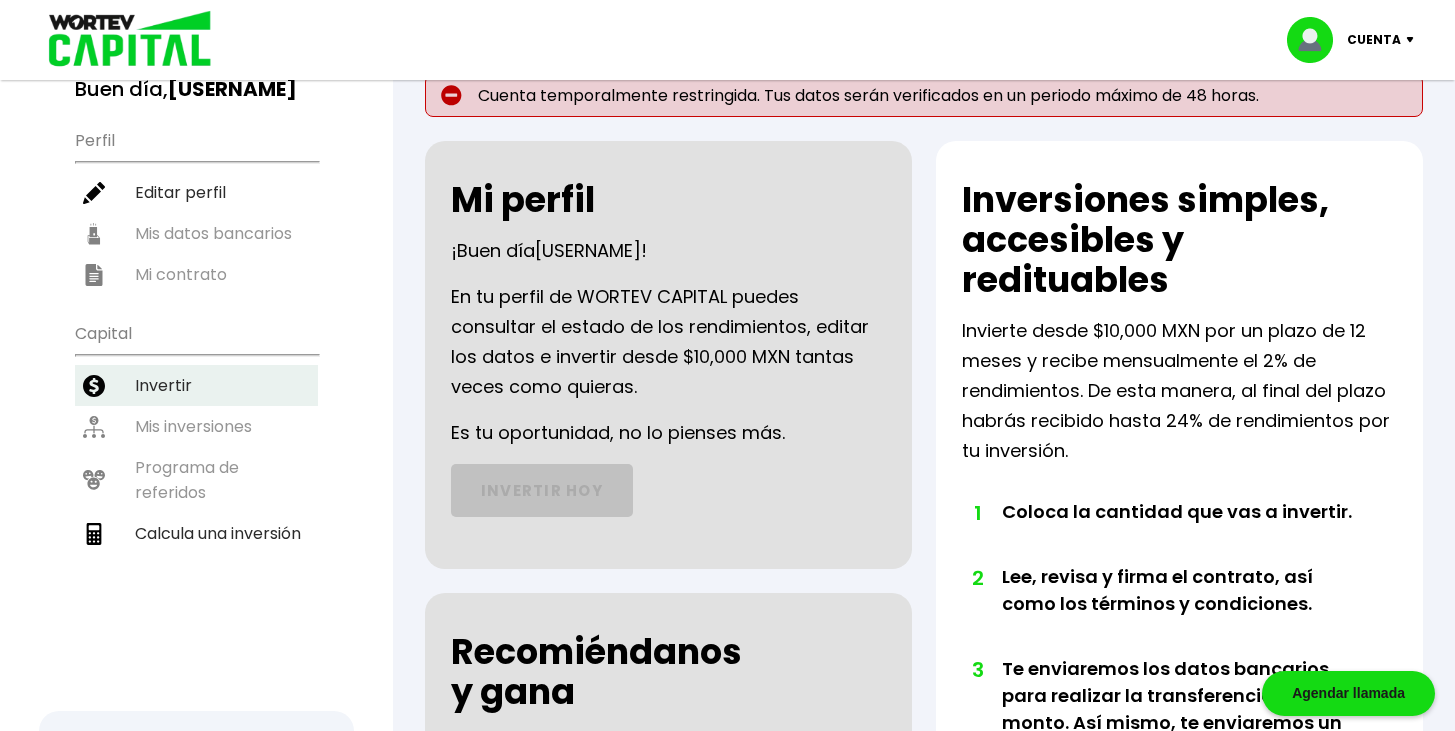 click on "Invertir" at bounding box center (196, 385) 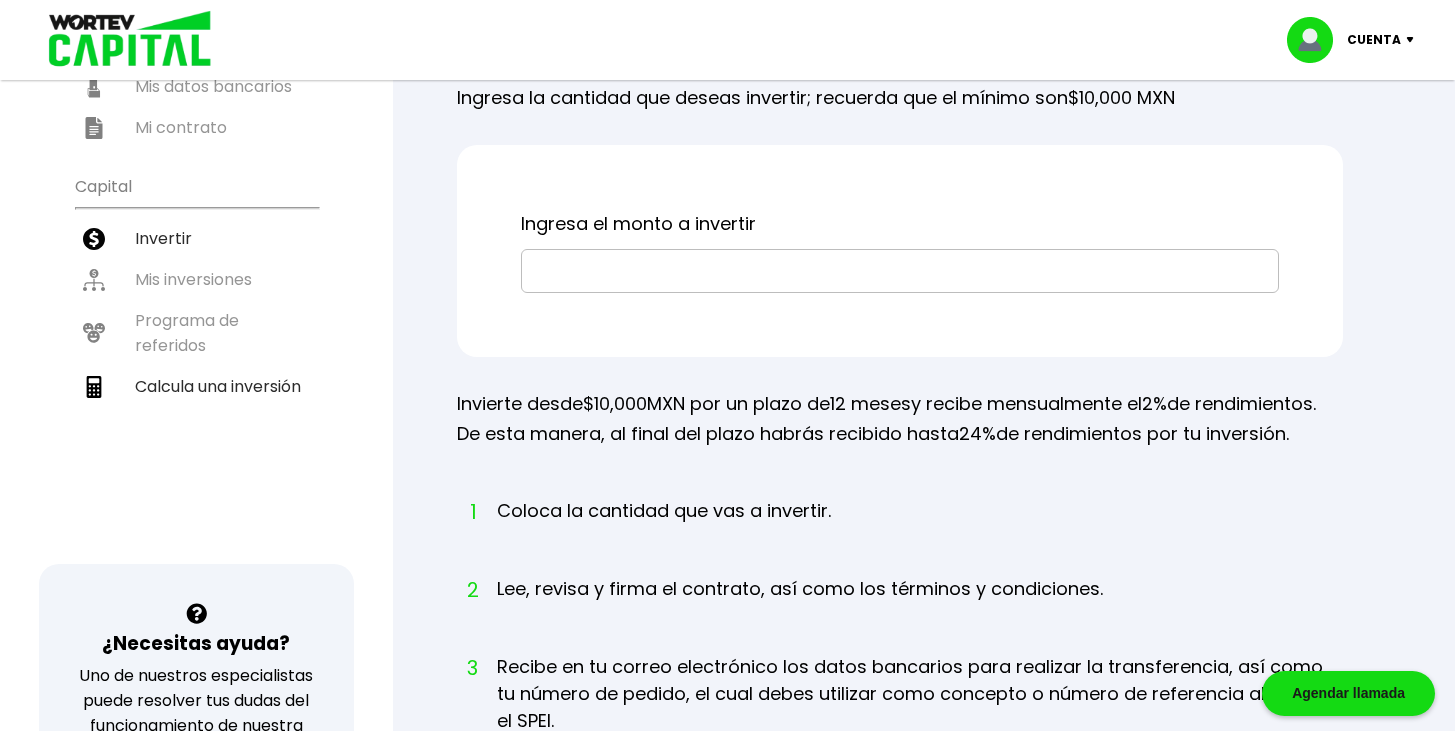 scroll, scrollTop: 0, scrollLeft: 0, axis: both 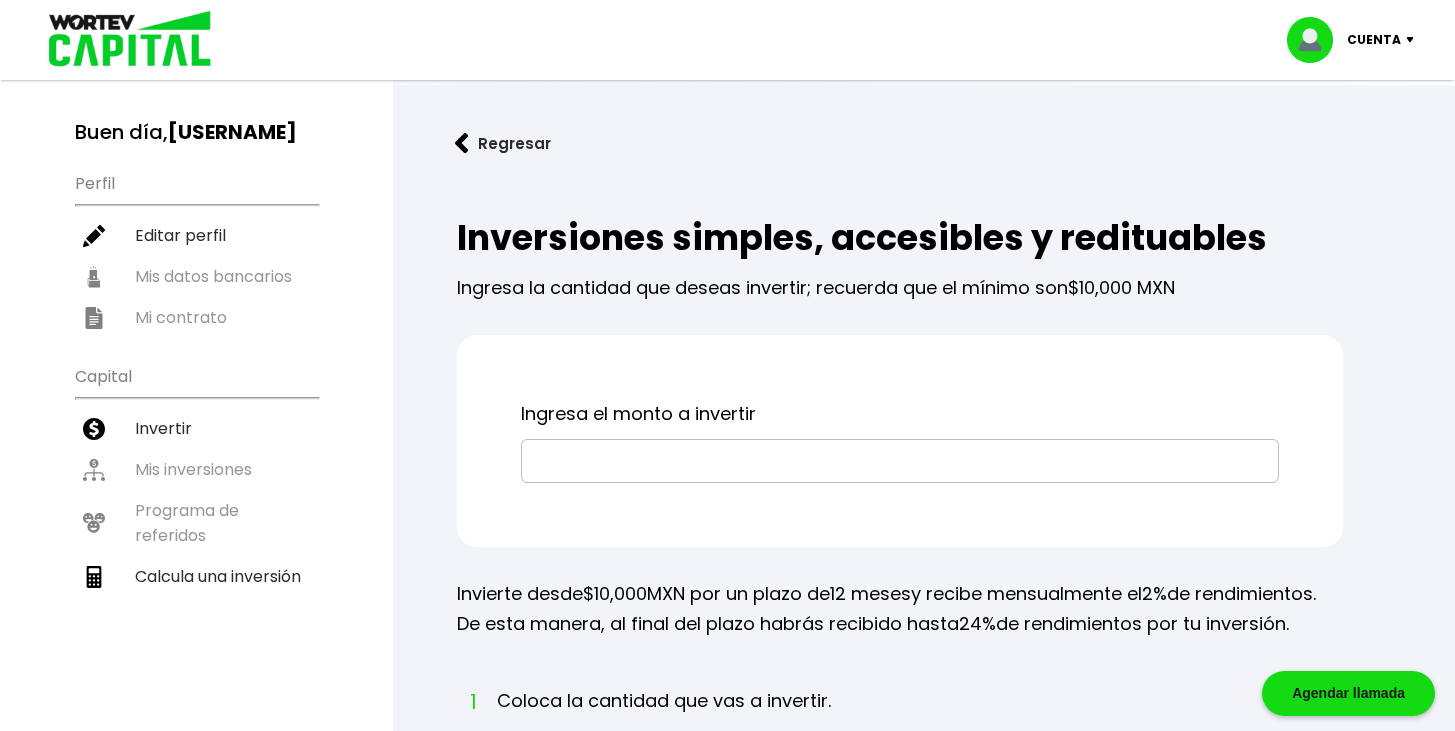 click on "Cuenta" at bounding box center [1357, 40] 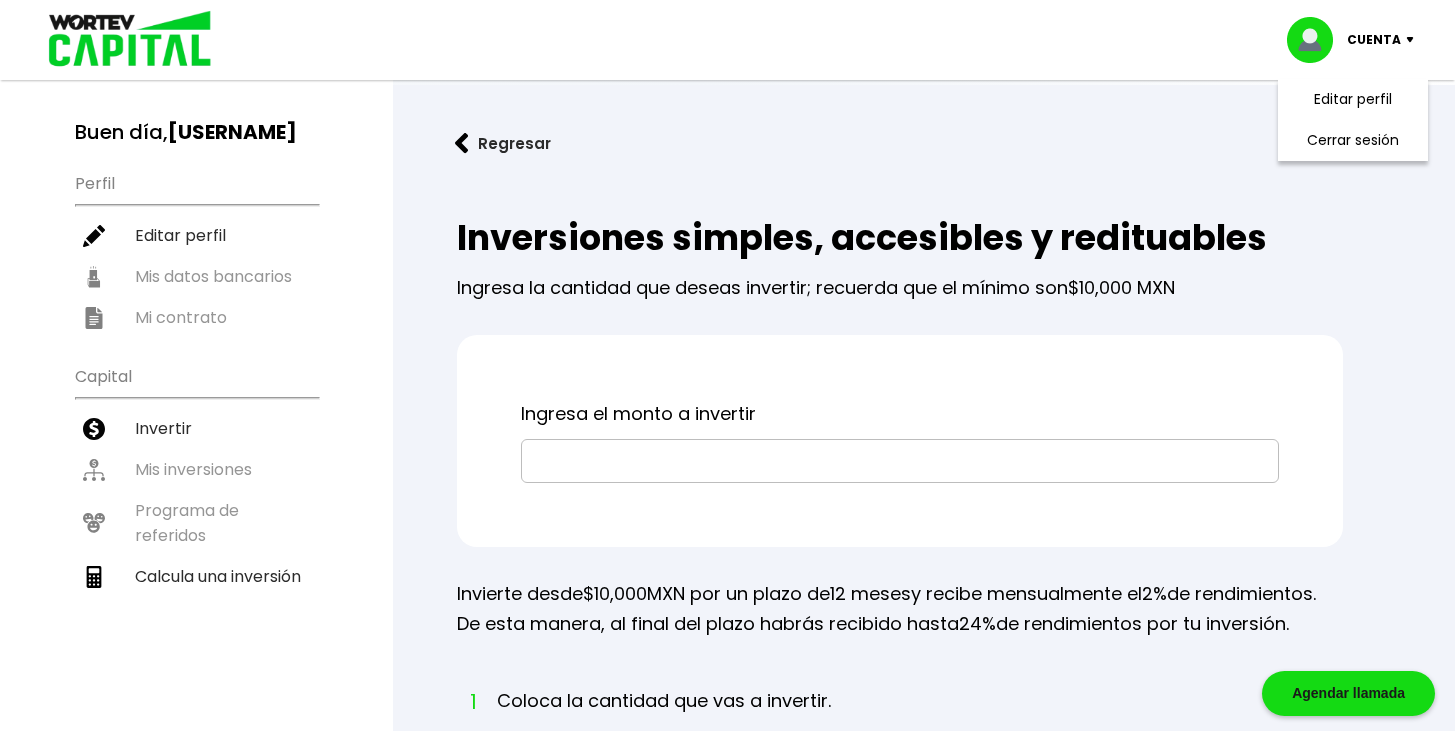 click at bounding box center [1414, 40] 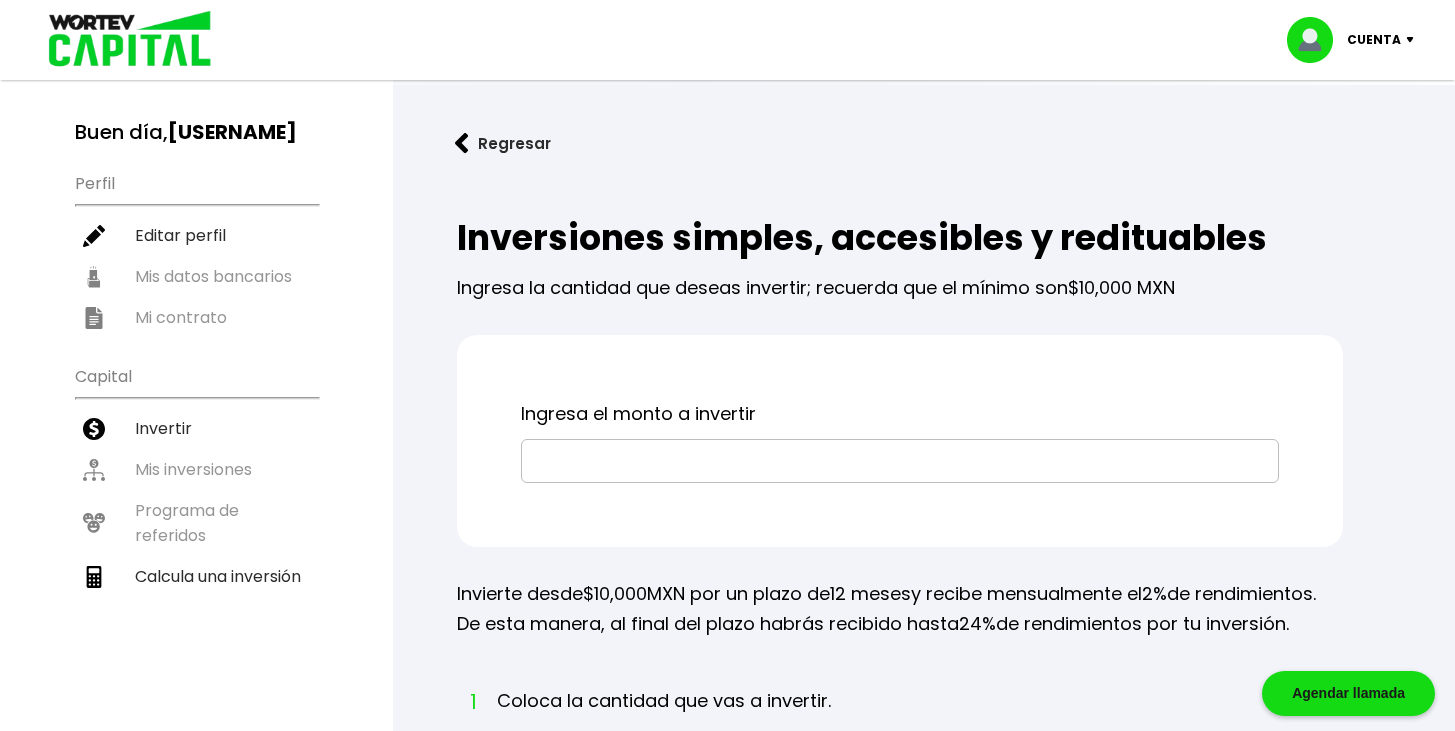 click on "Ingresa el monto a invertir" at bounding box center [900, 441] 